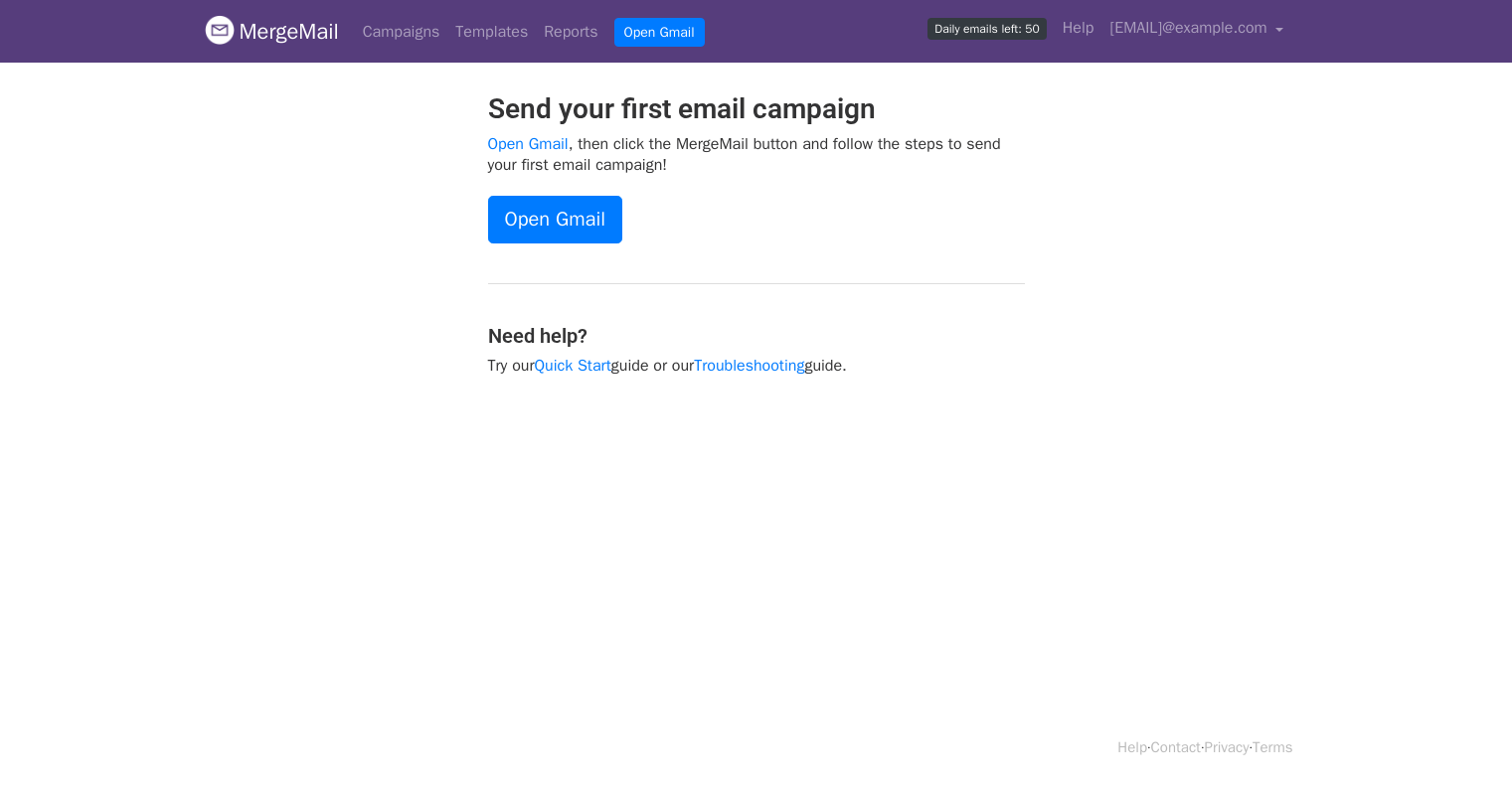 scroll, scrollTop: 0, scrollLeft: 0, axis: both 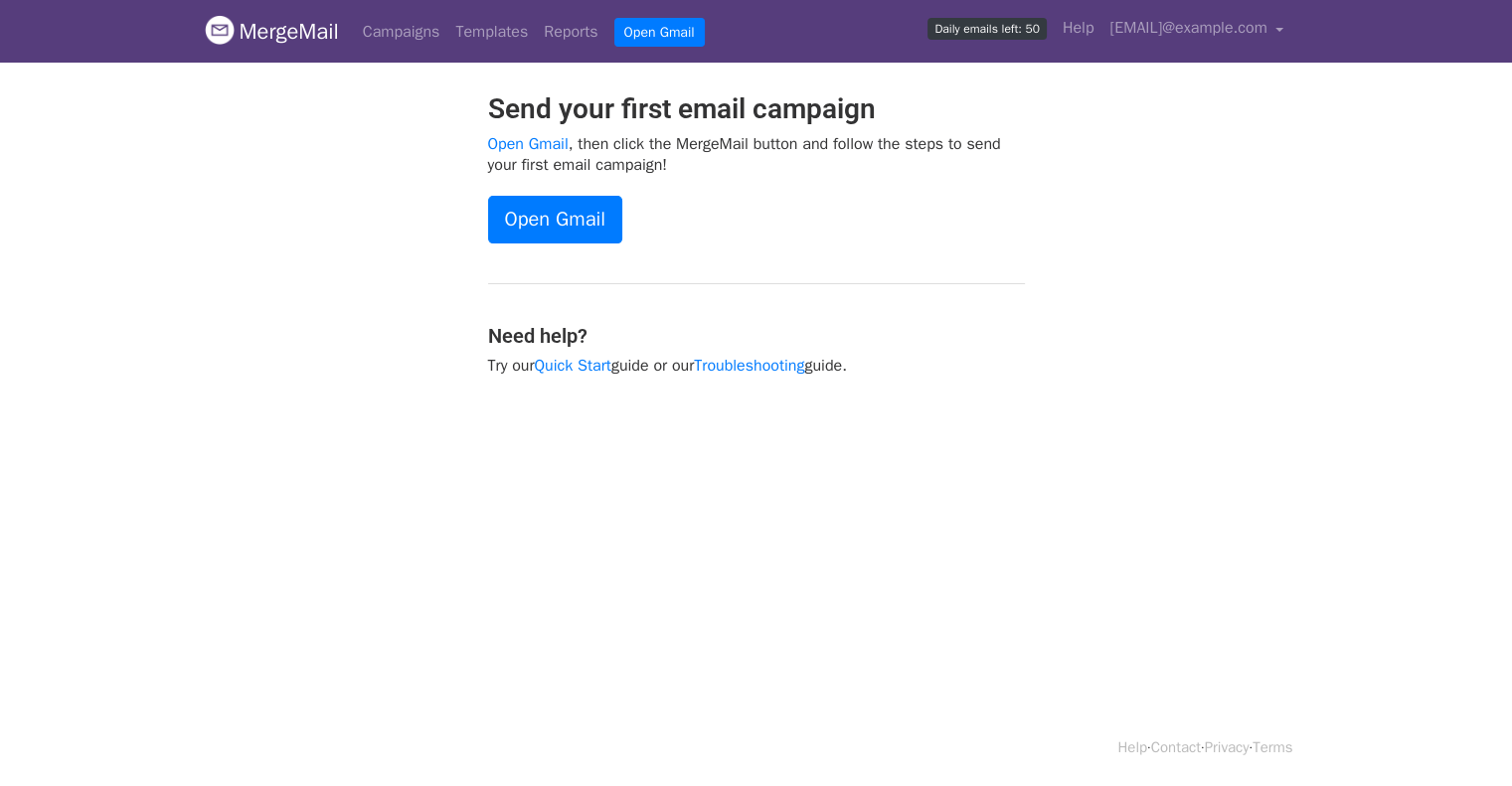click on "Daily emails left: 50" at bounding box center (986, 28) 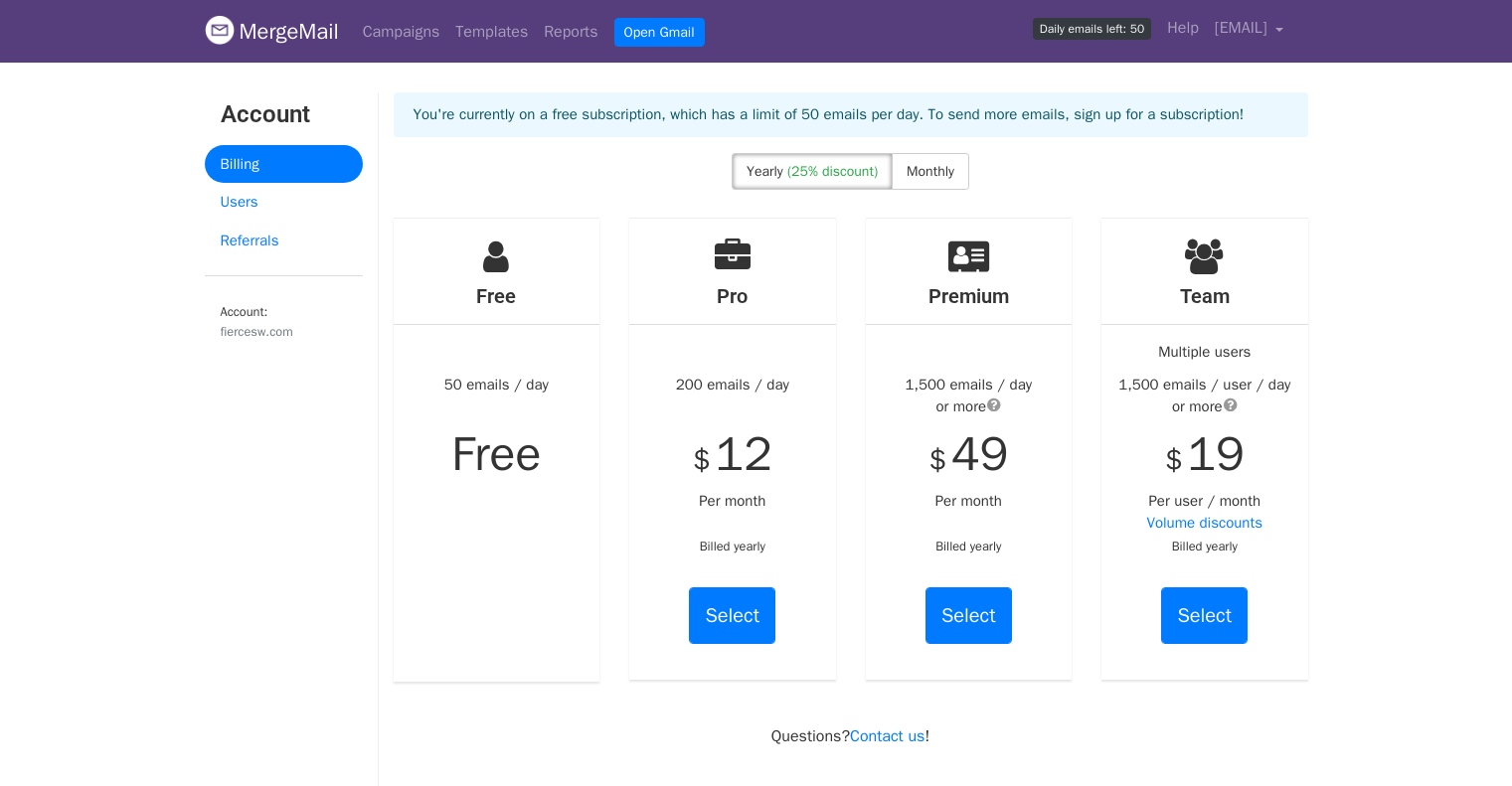 scroll, scrollTop: 0, scrollLeft: 0, axis: both 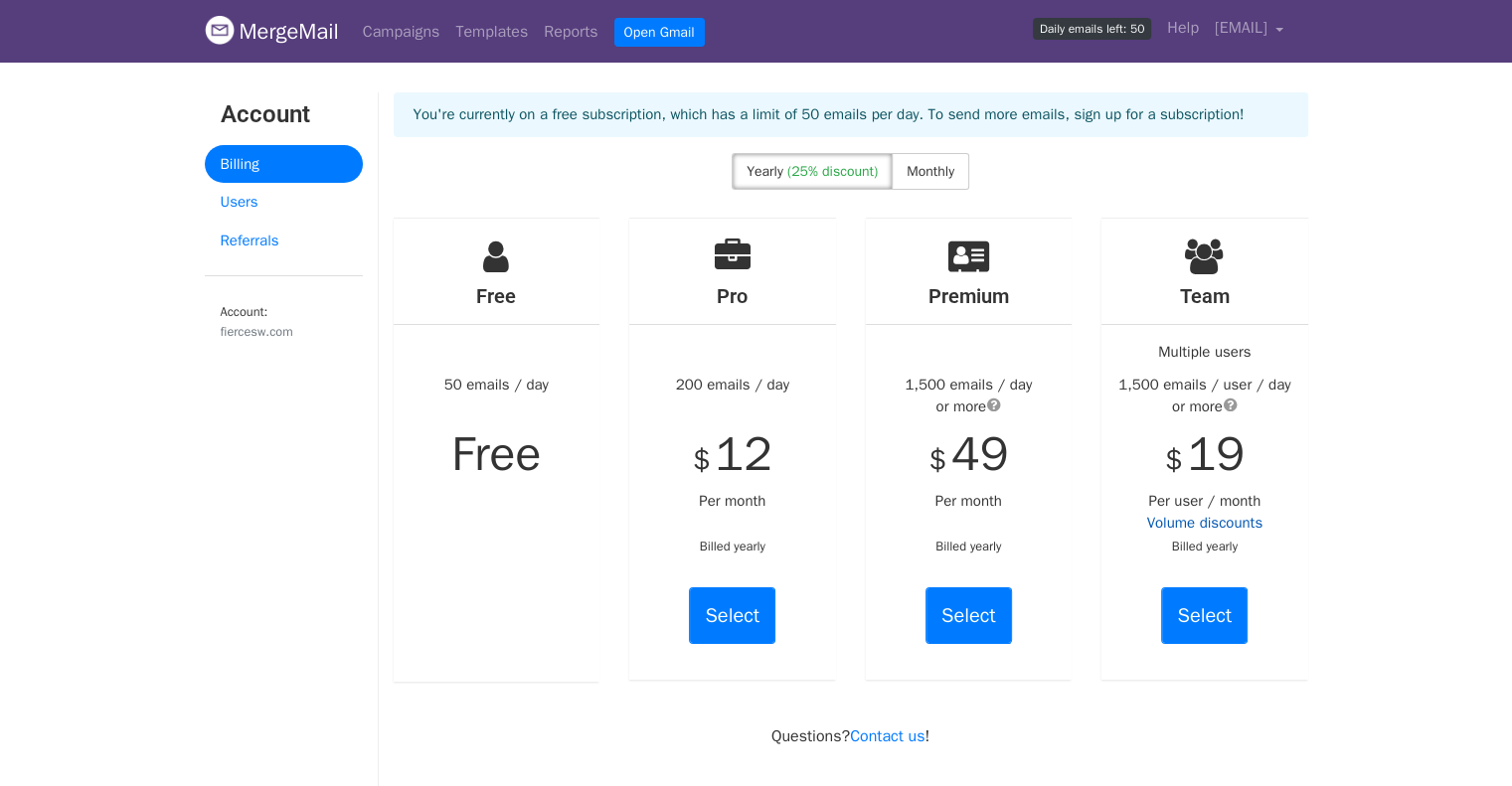 click on "Volume discounts" at bounding box center [1204, 523] 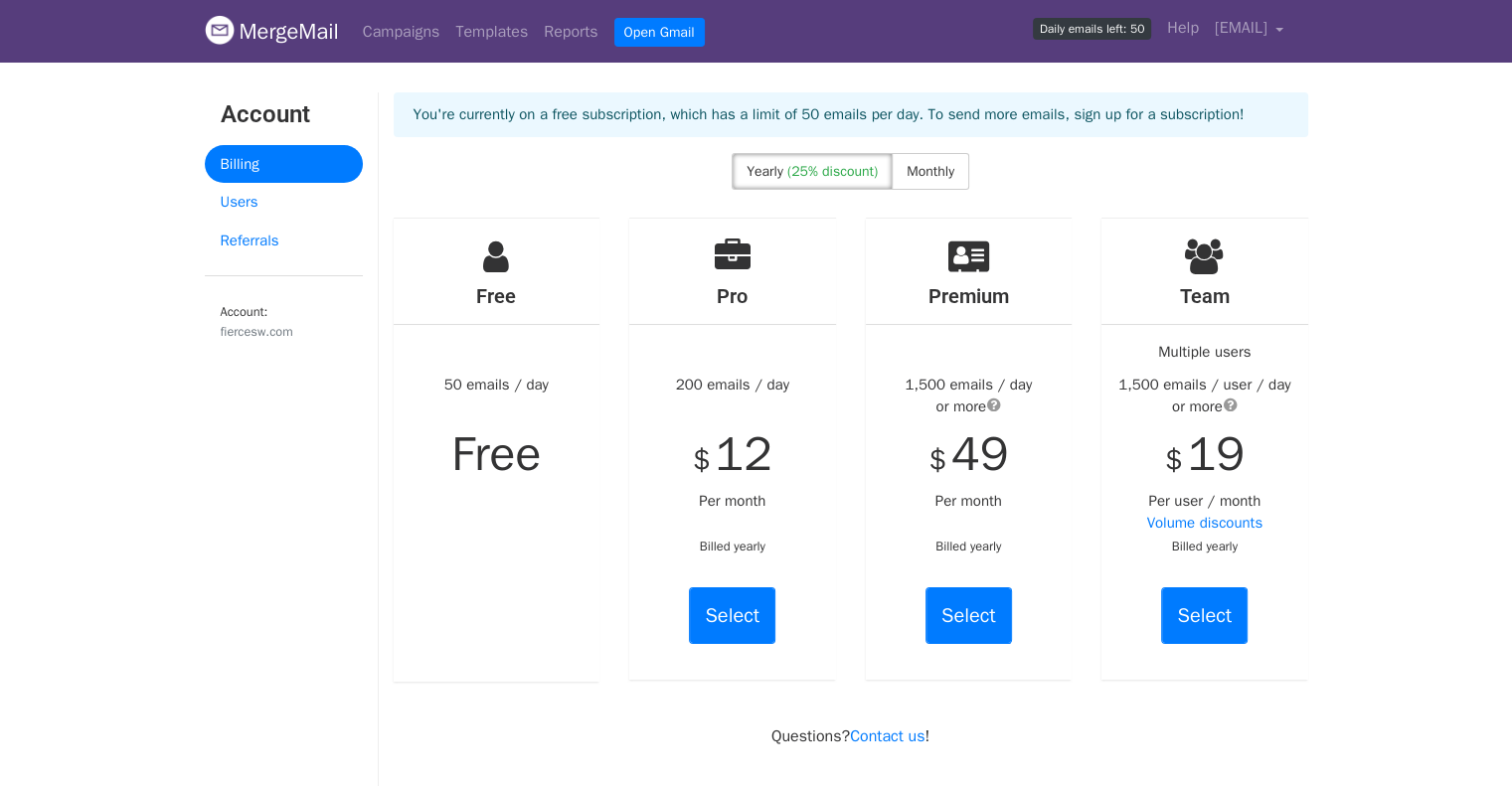 click on "Premium
1,500
emails / day
or more
$
49
Per month
Billed yearly
Select" at bounding box center [969, 449] 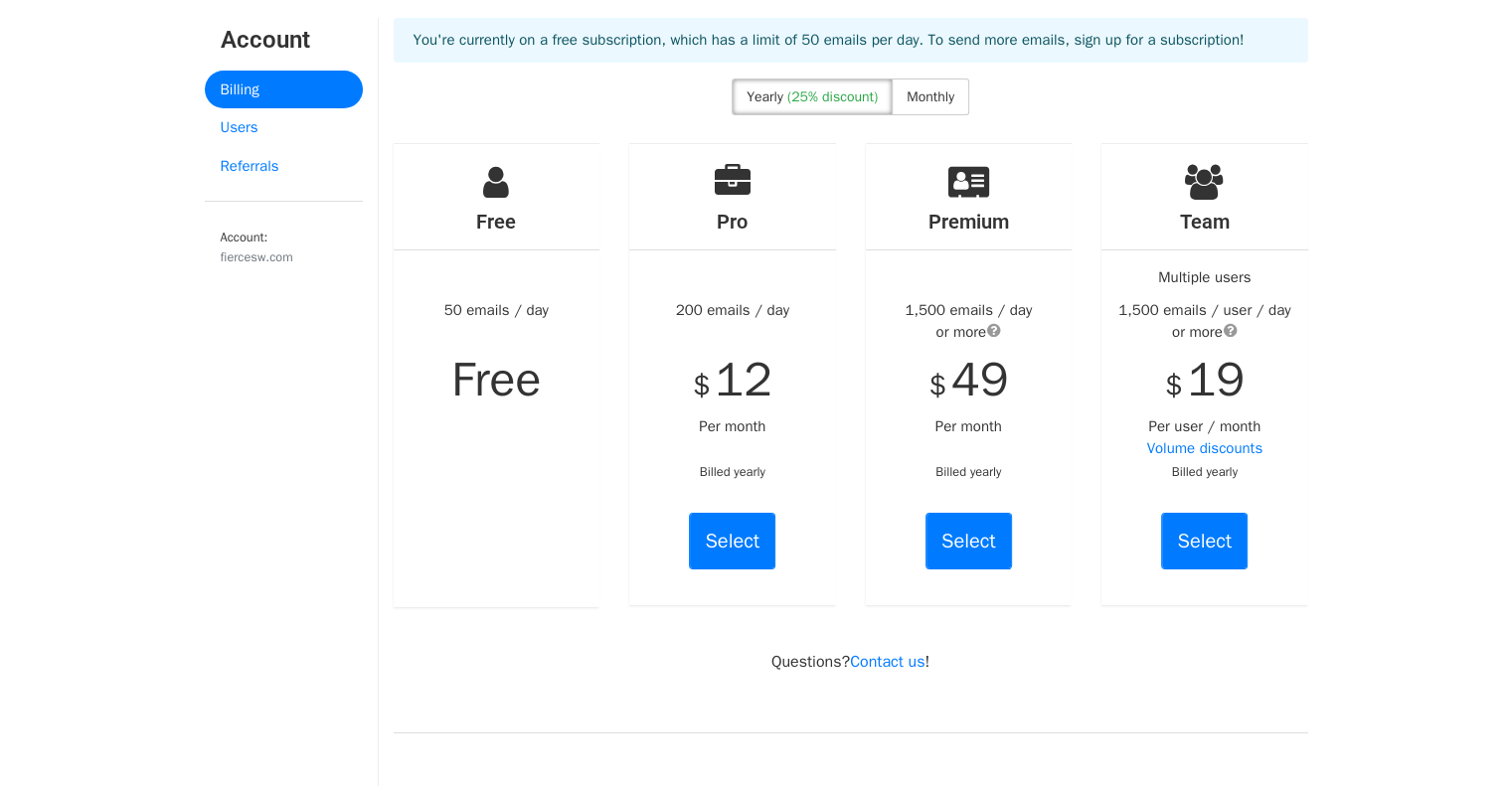 scroll, scrollTop: 52, scrollLeft: 0, axis: vertical 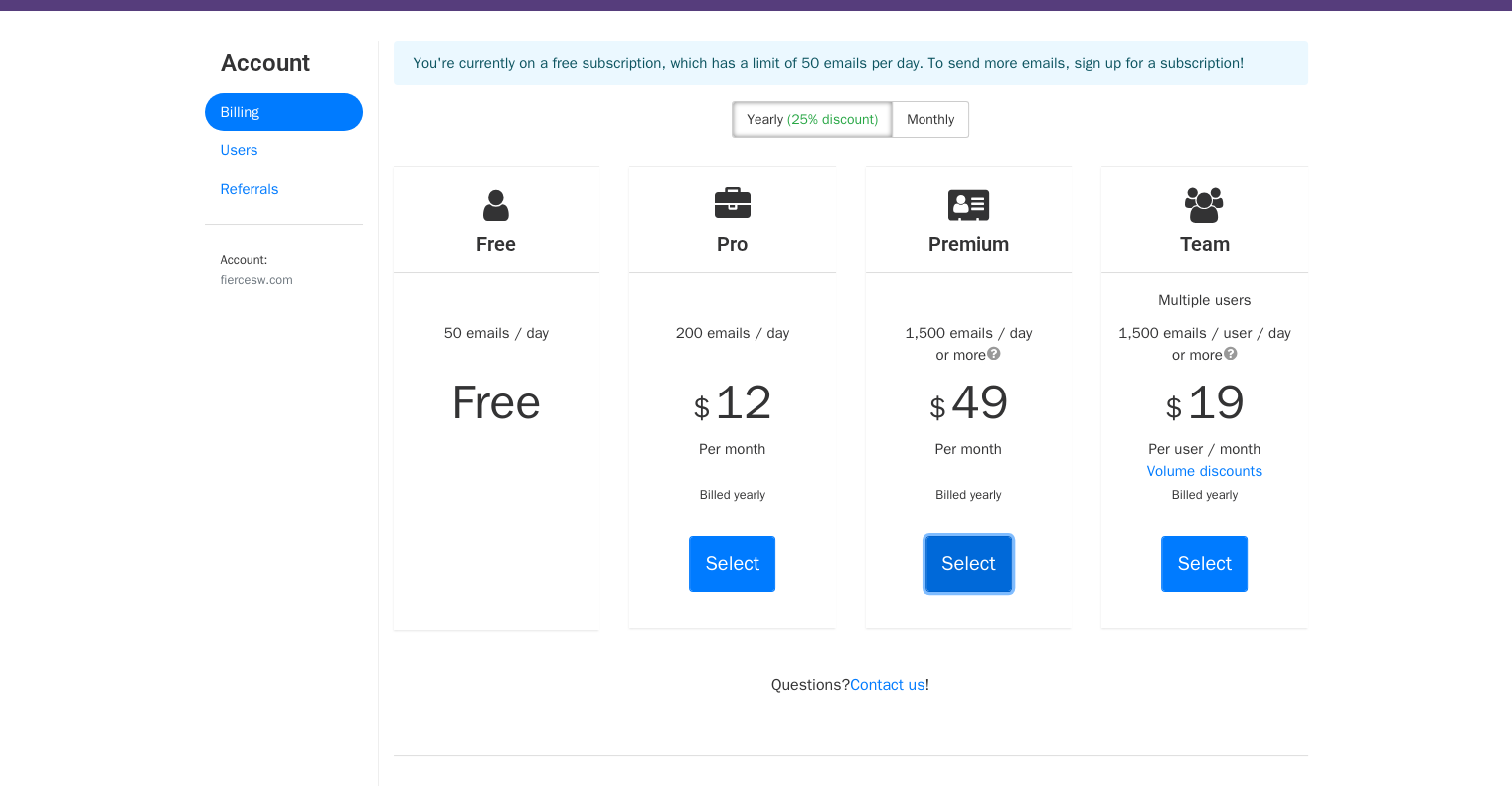 click on "Select" at bounding box center (968, 563) 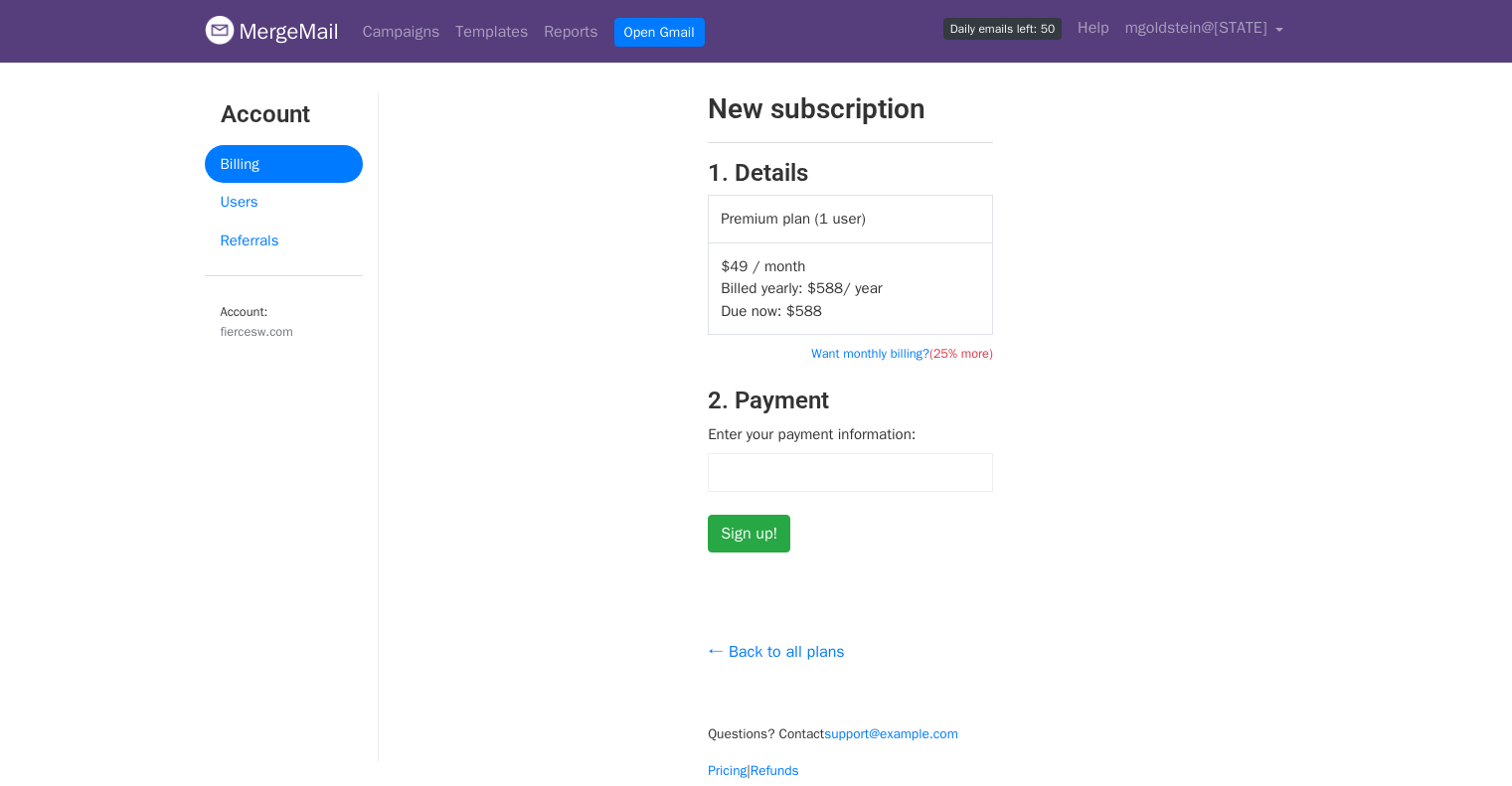 scroll, scrollTop: 0, scrollLeft: 0, axis: both 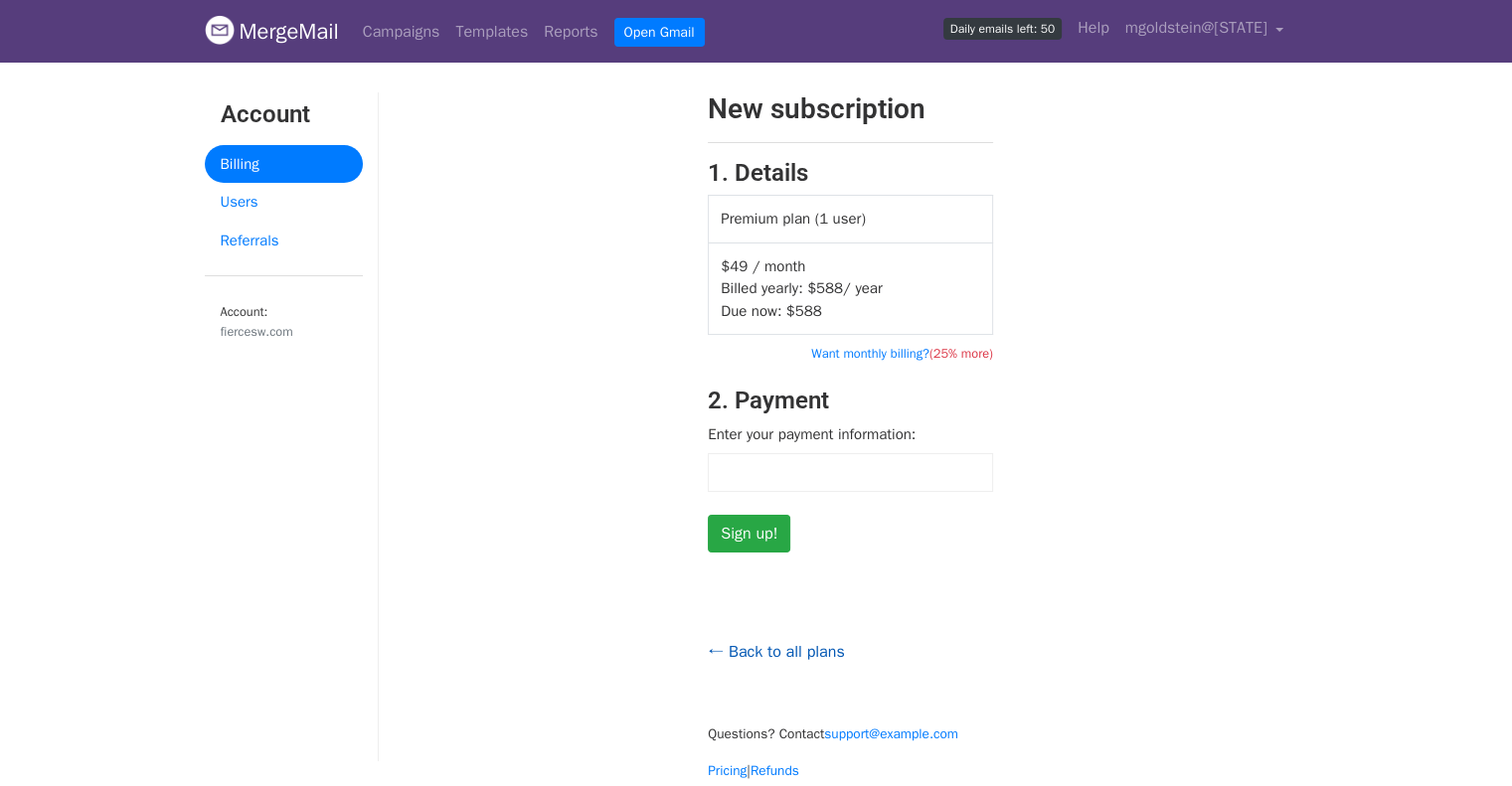click on "← Back to all plans" at bounding box center [775, 652] 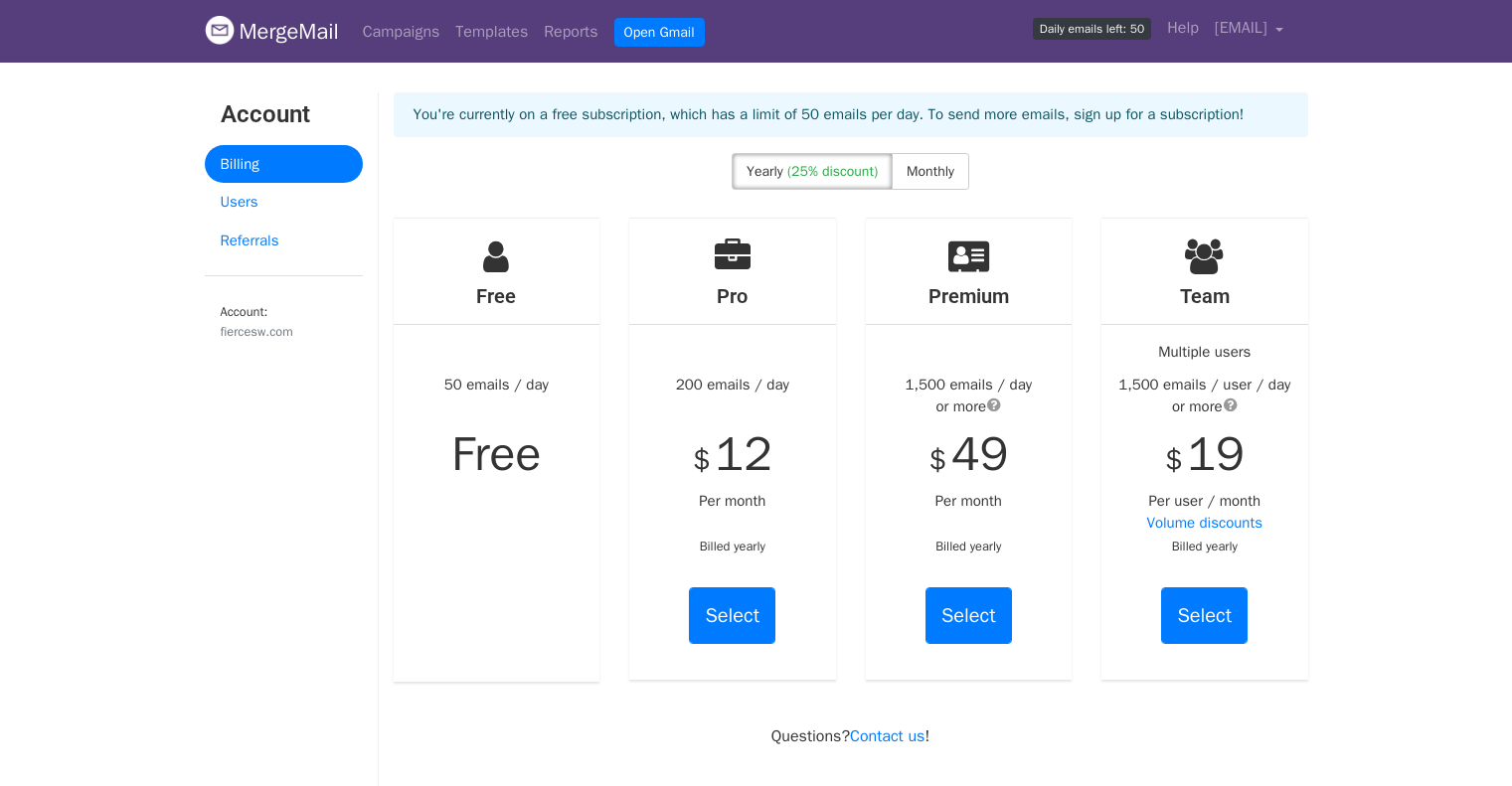 scroll, scrollTop: 0, scrollLeft: 0, axis: both 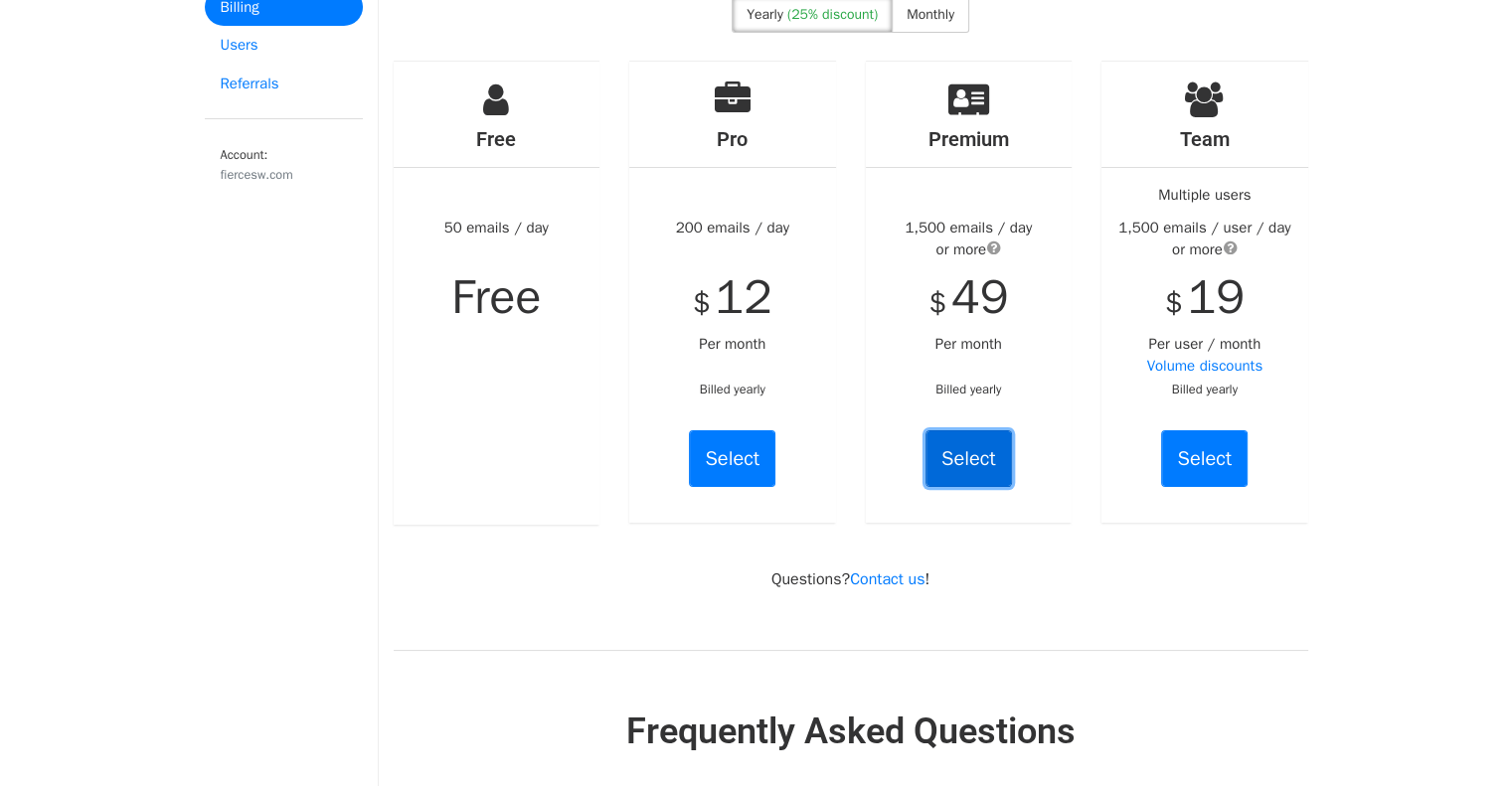 click on "Select" at bounding box center (968, 458) 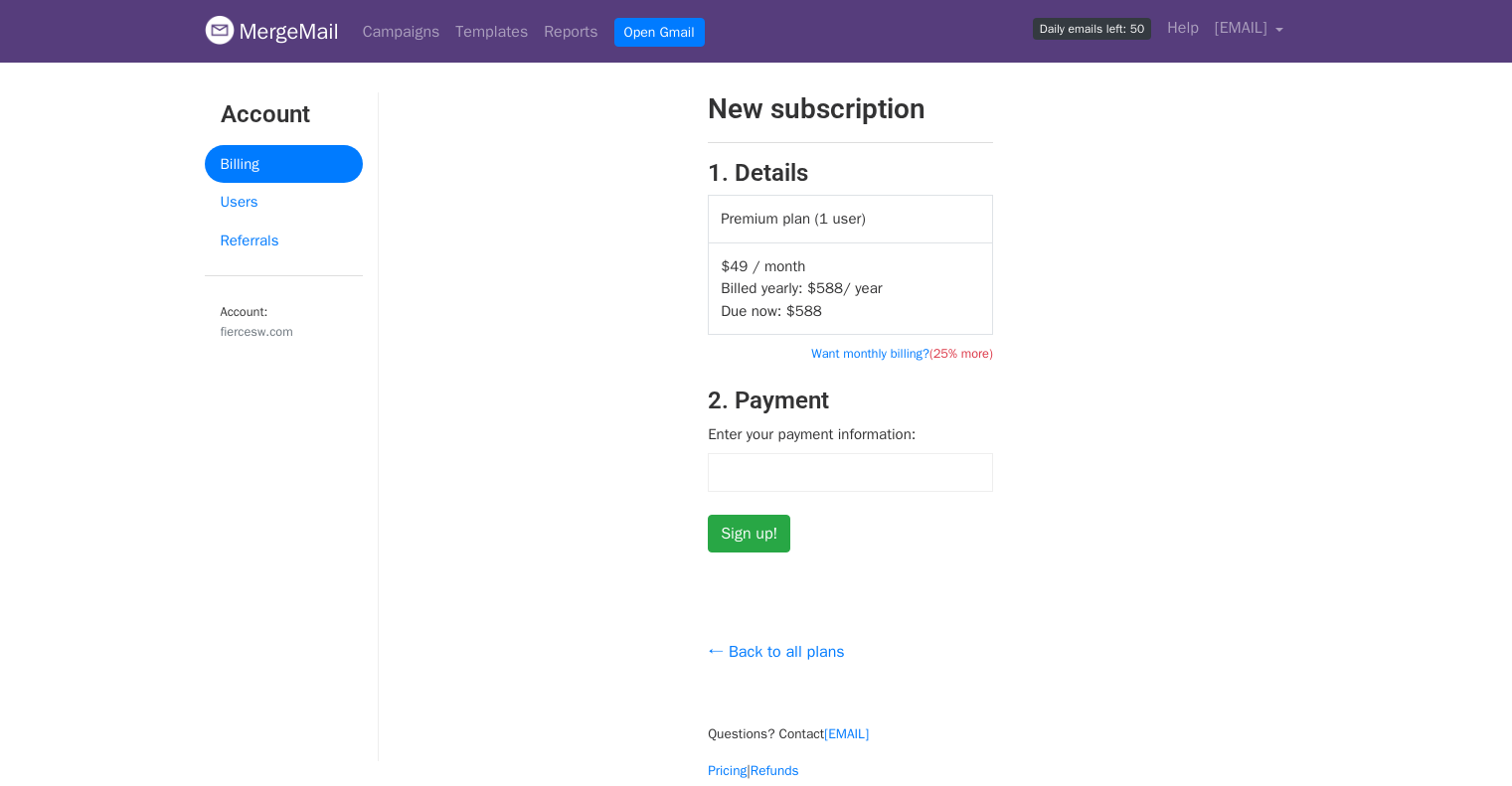scroll, scrollTop: 0, scrollLeft: 0, axis: both 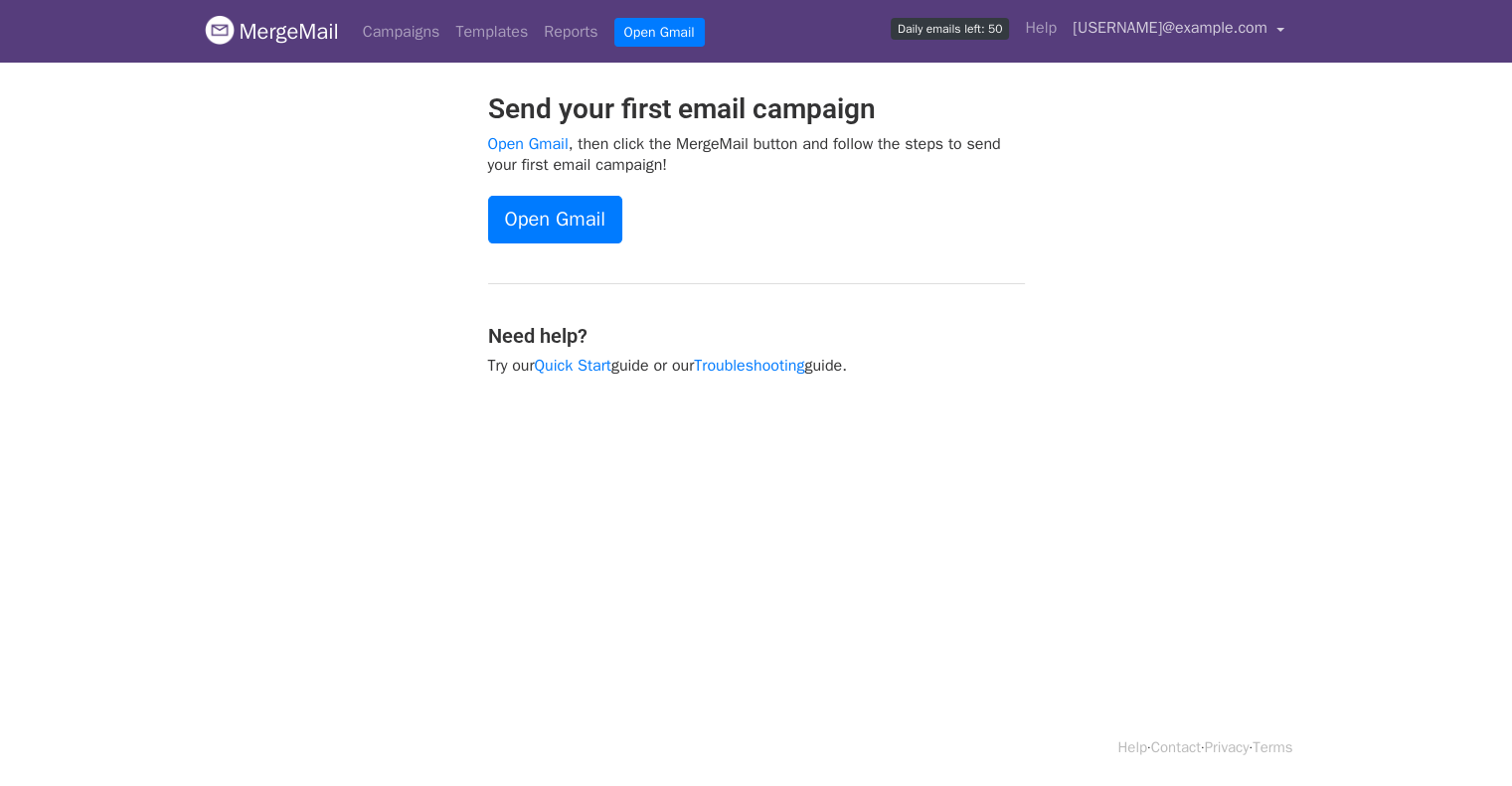 click on "[USERNAME]@example.com" at bounding box center [1170, 28] 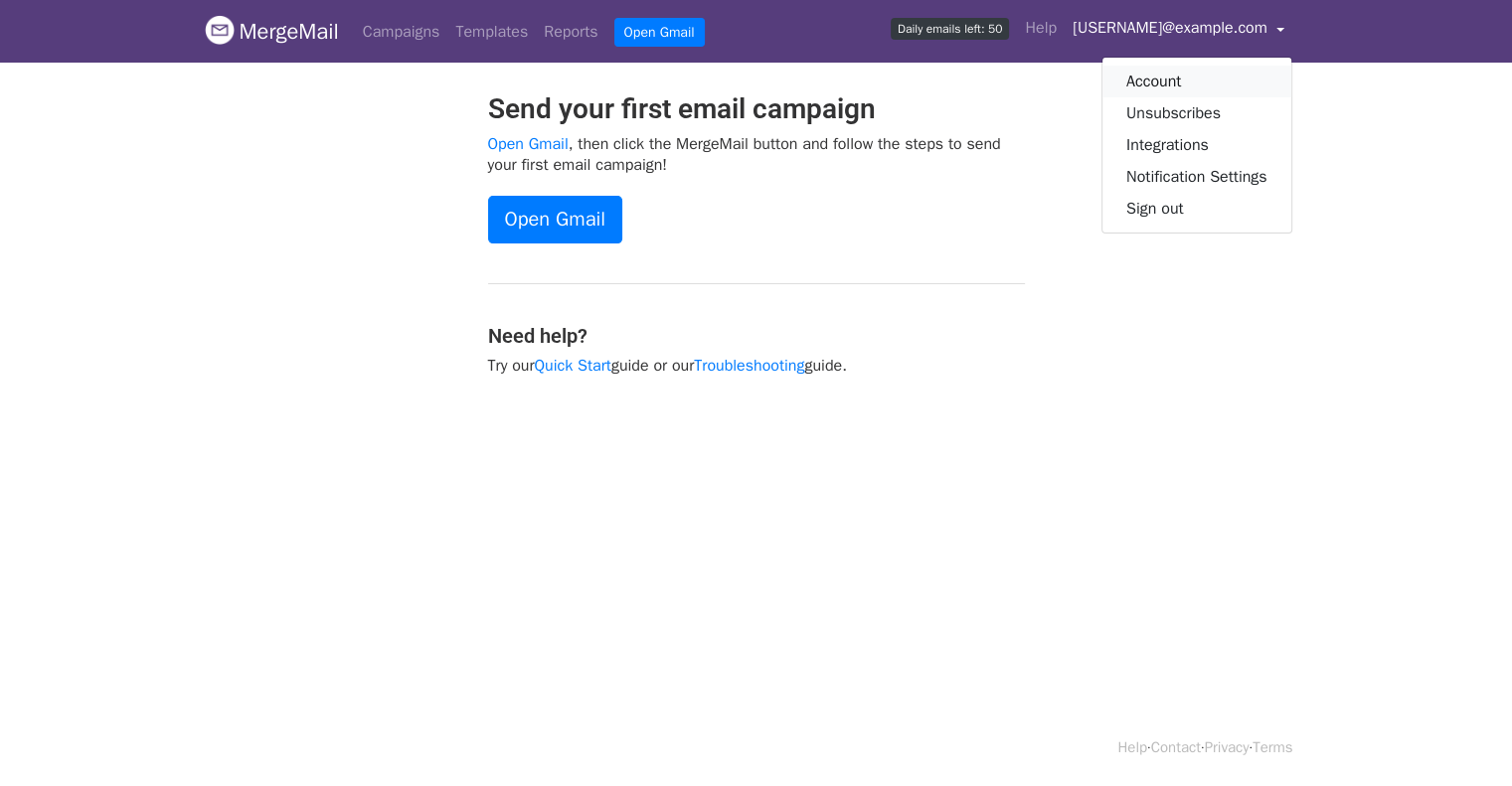 click on "Account" at bounding box center [1197, 81] 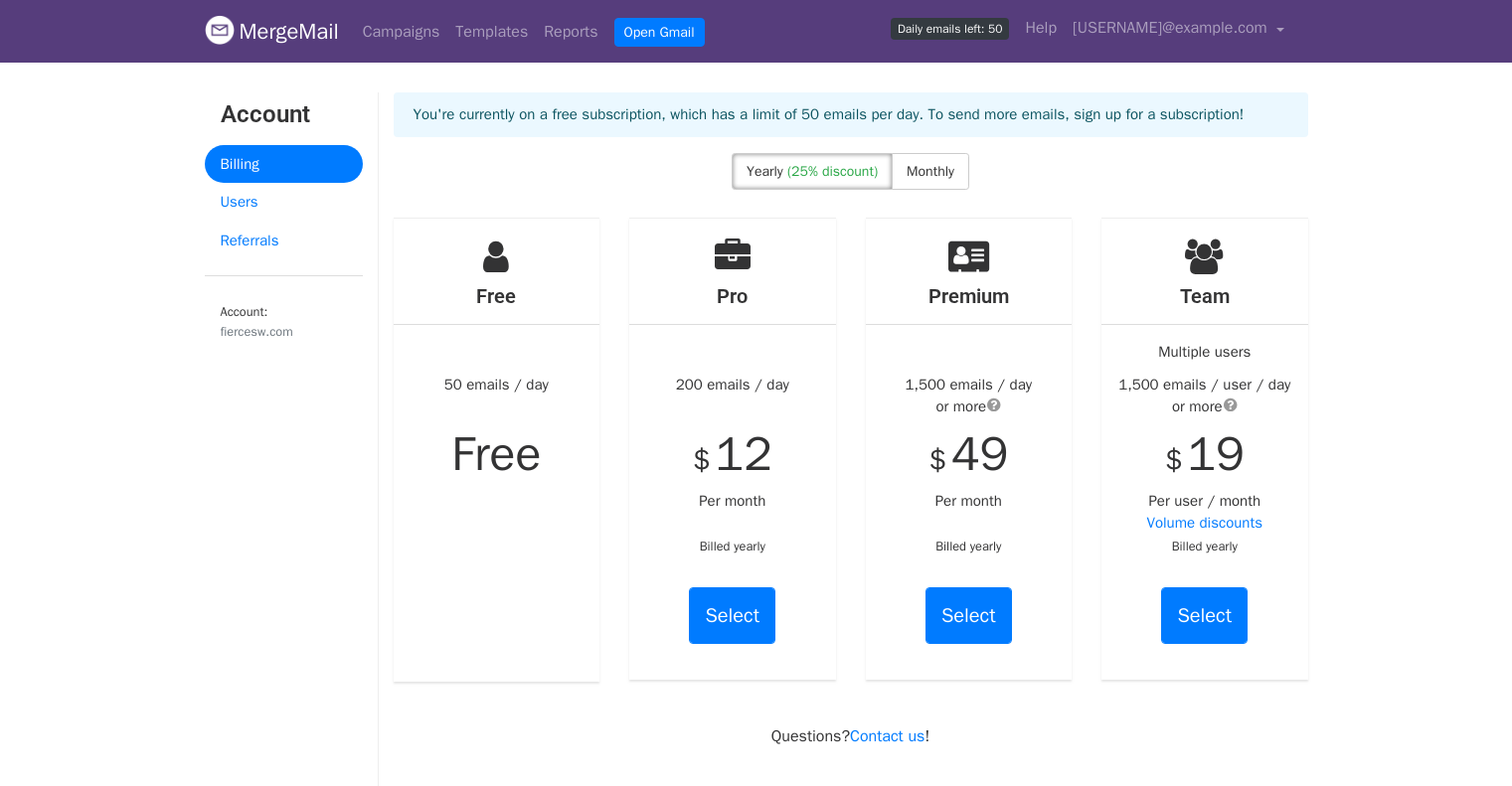 scroll, scrollTop: 0, scrollLeft: 0, axis: both 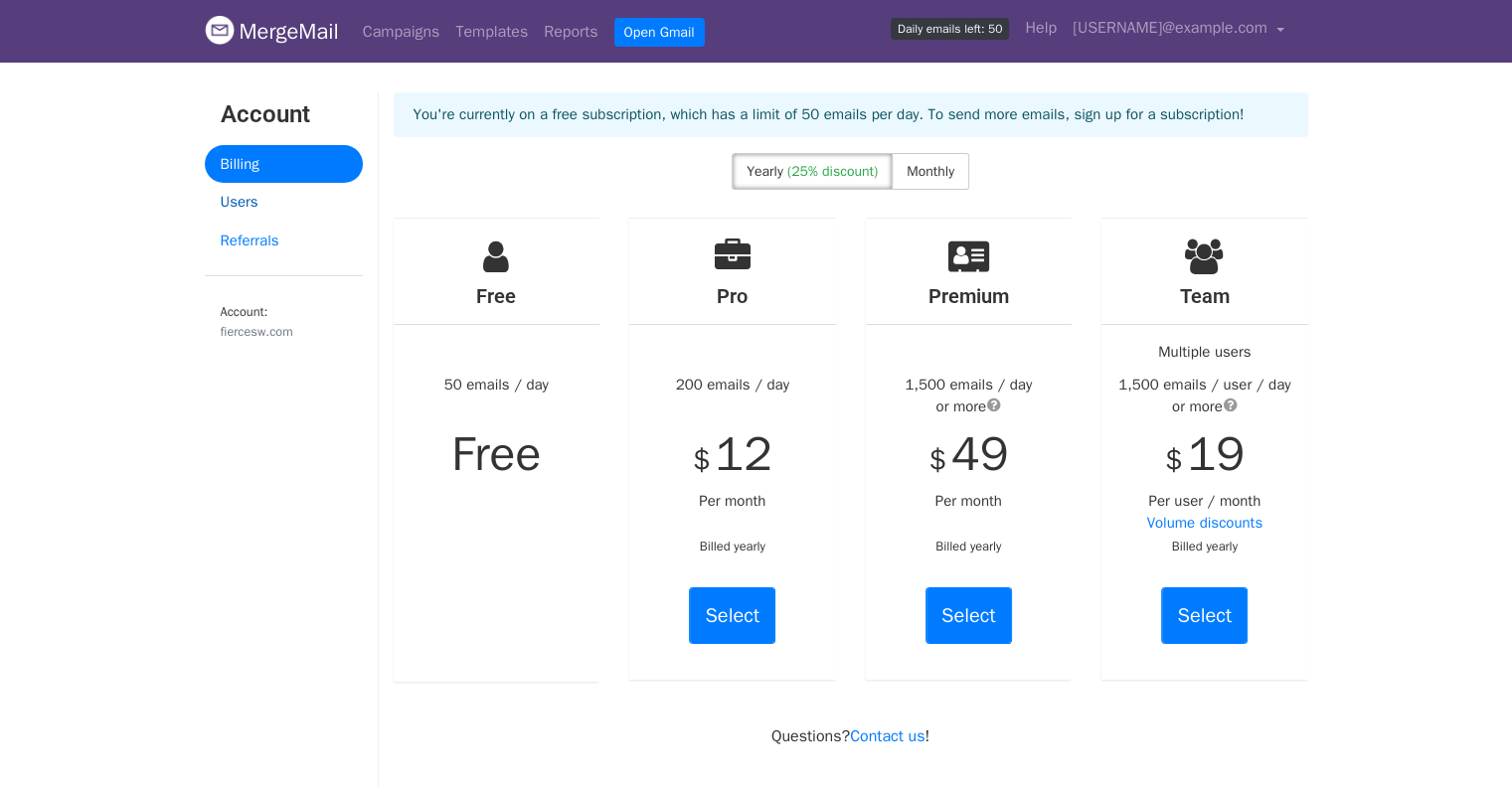 click on "Users" at bounding box center (283, 202) 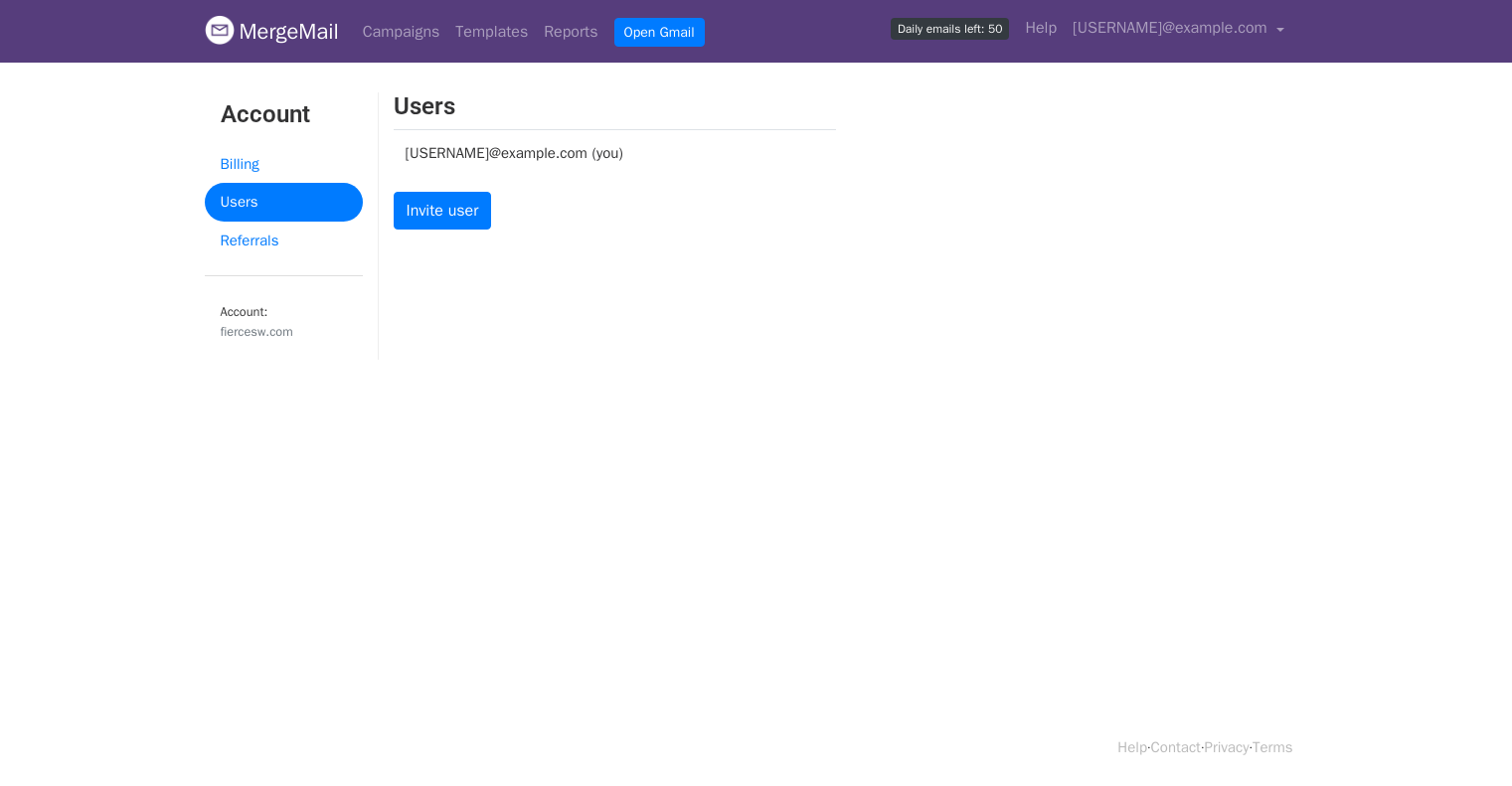scroll, scrollTop: 0, scrollLeft: 0, axis: both 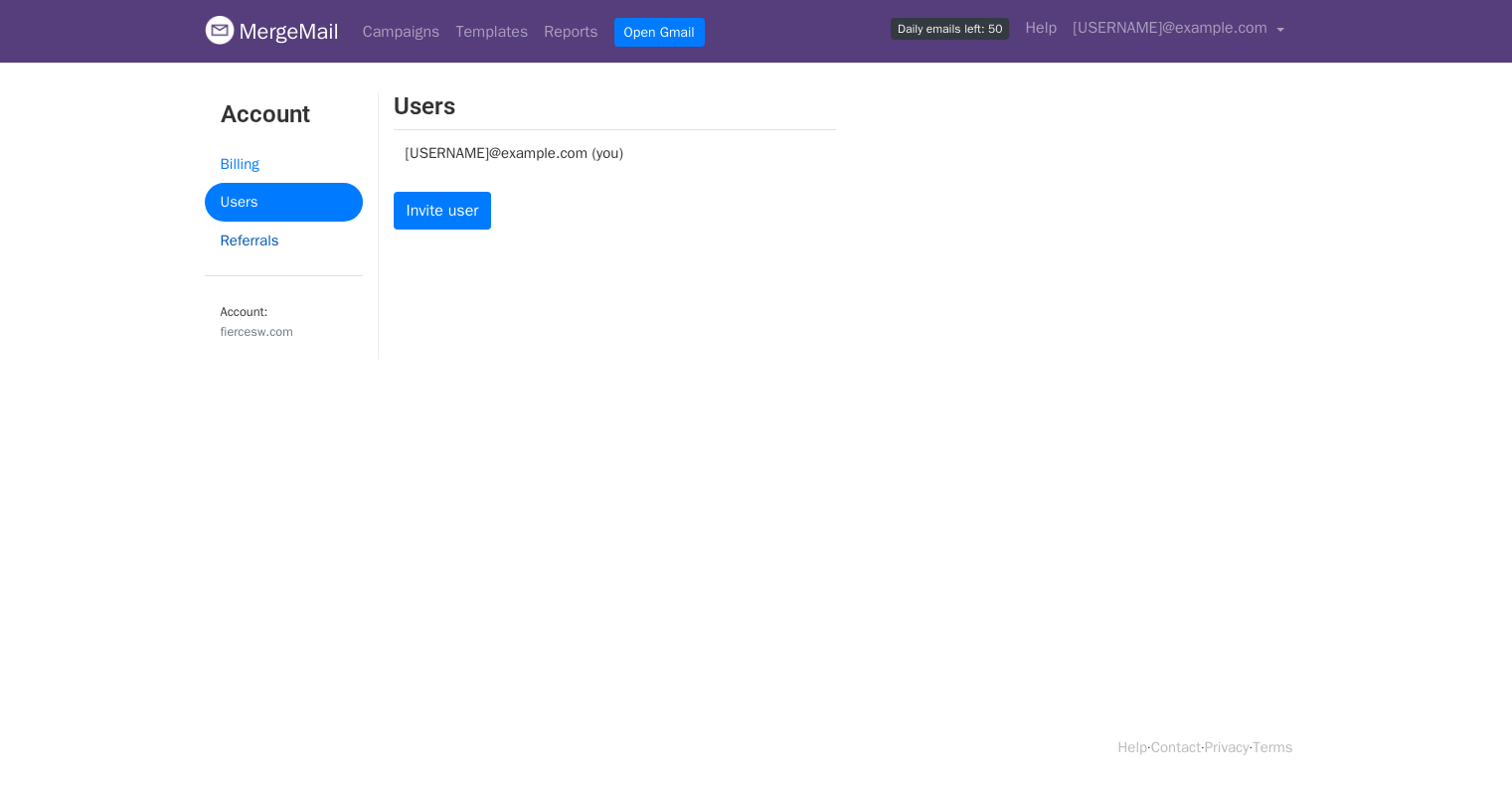 click on "Referrals" at bounding box center [283, 240] 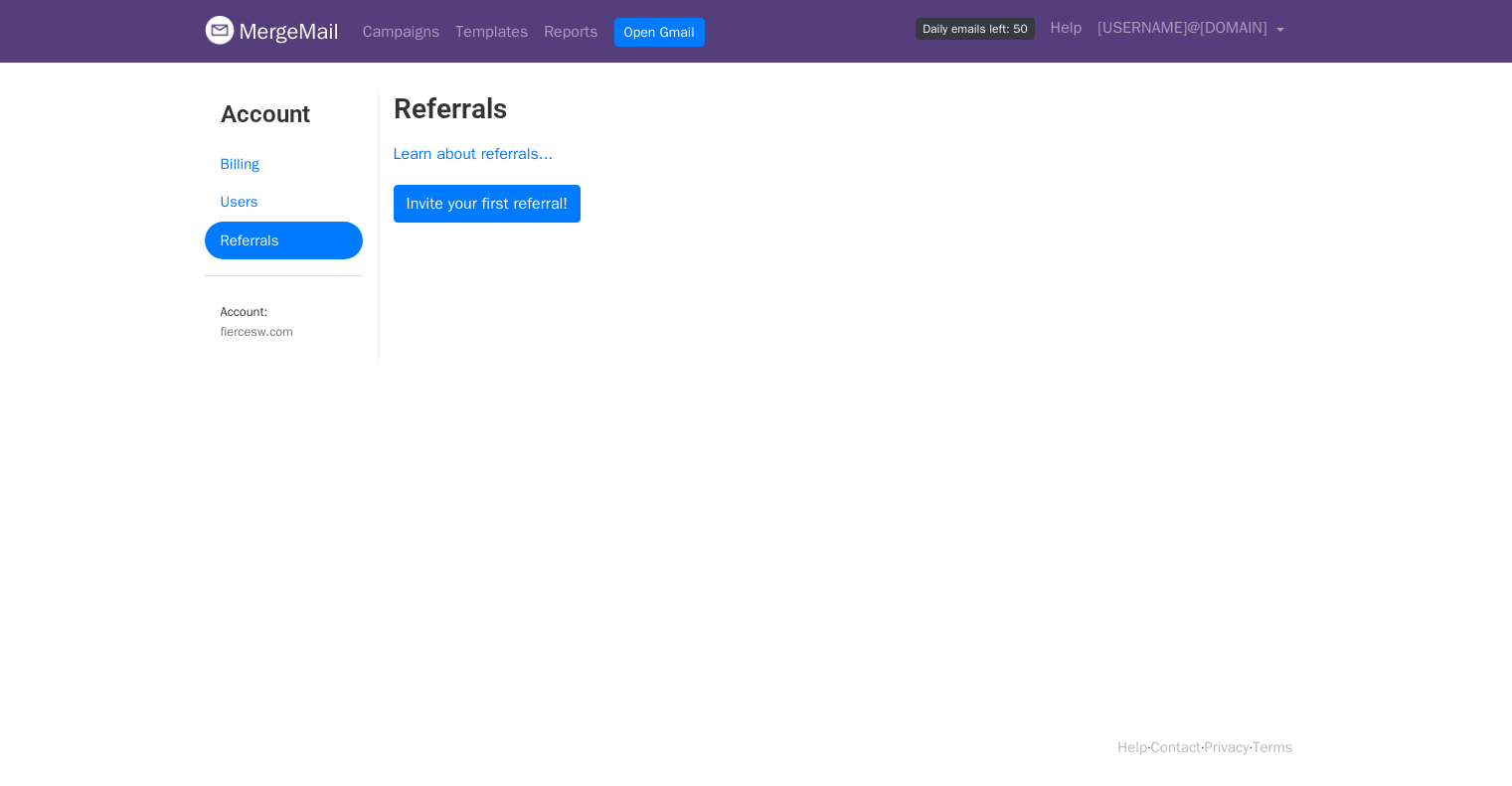 scroll, scrollTop: 0, scrollLeft: 0, axis: both 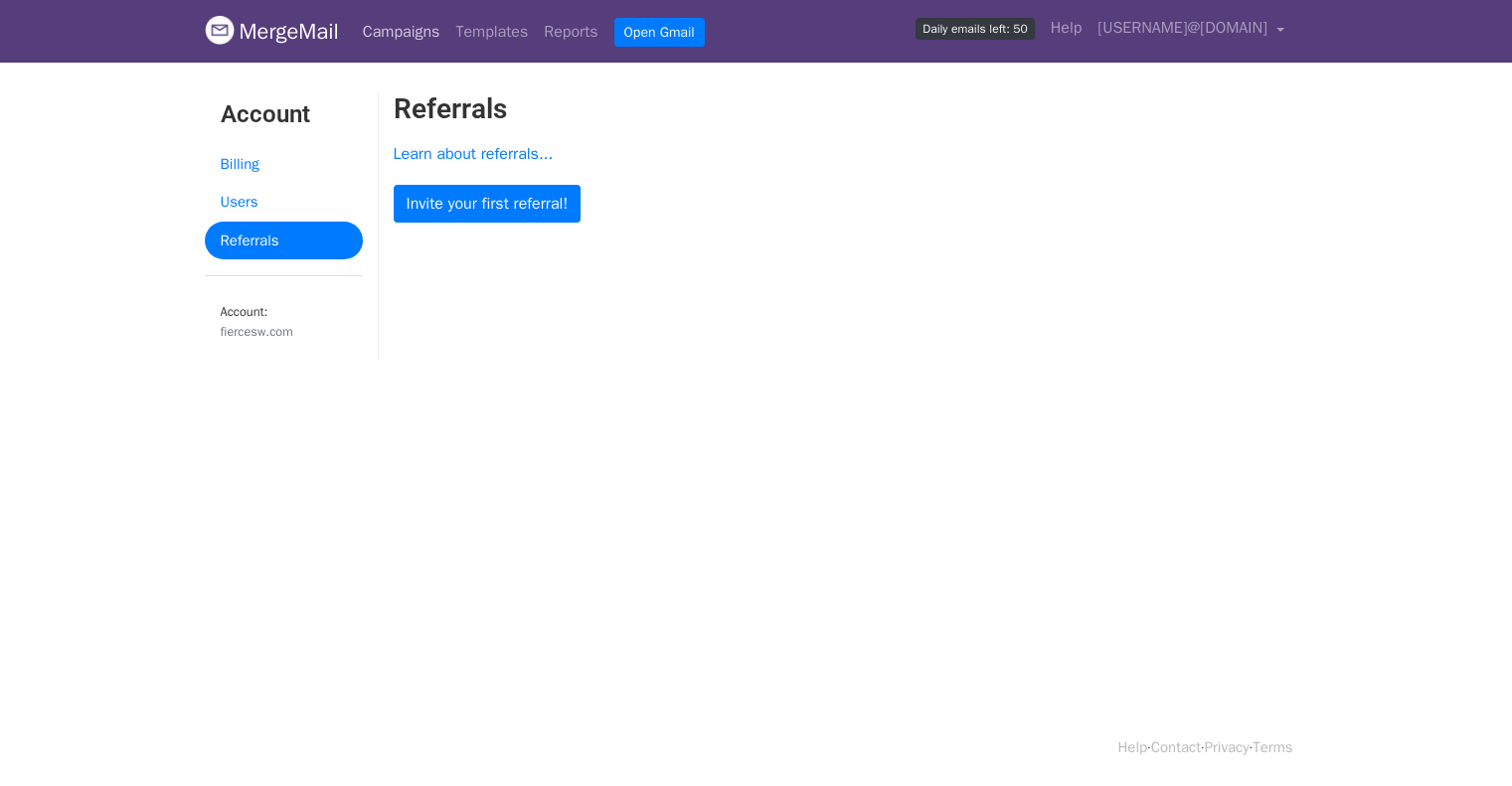 click on "Campaigns" at bounding box center (402, 32) 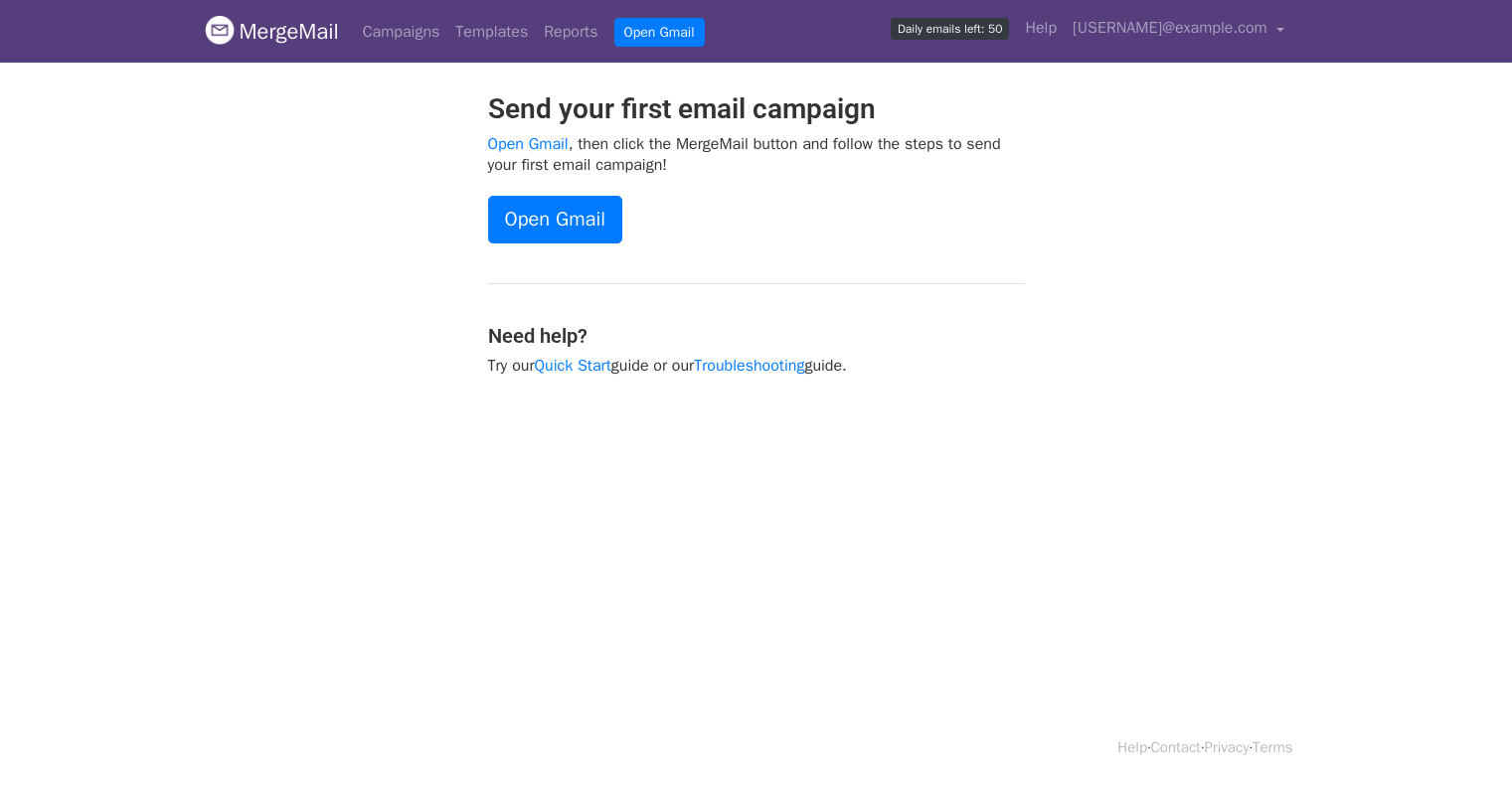 scroll, scrollTop: 0, scrollLeft: 0, axis: both 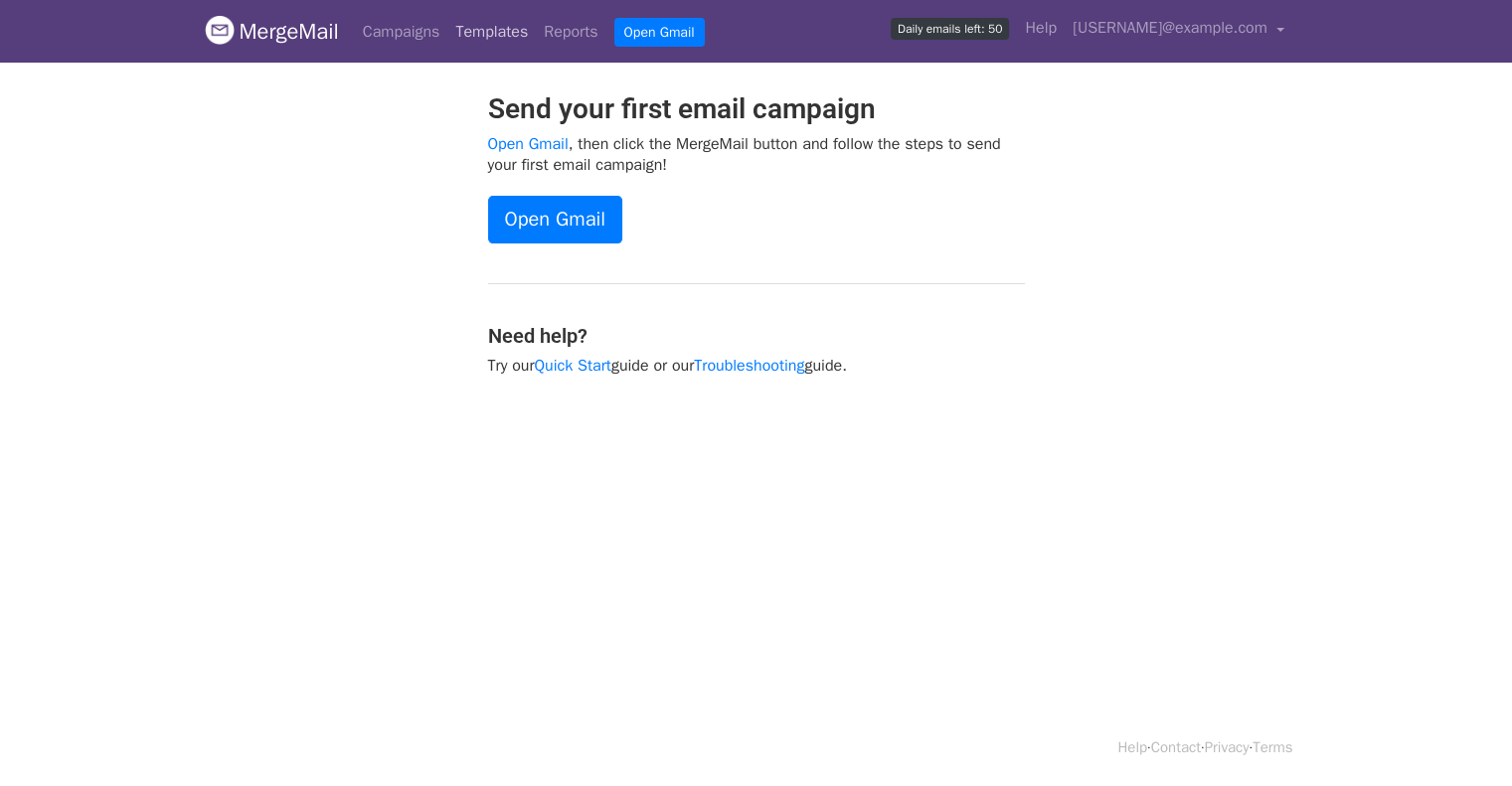 click on "Templates" at bounding box center (491, 32) 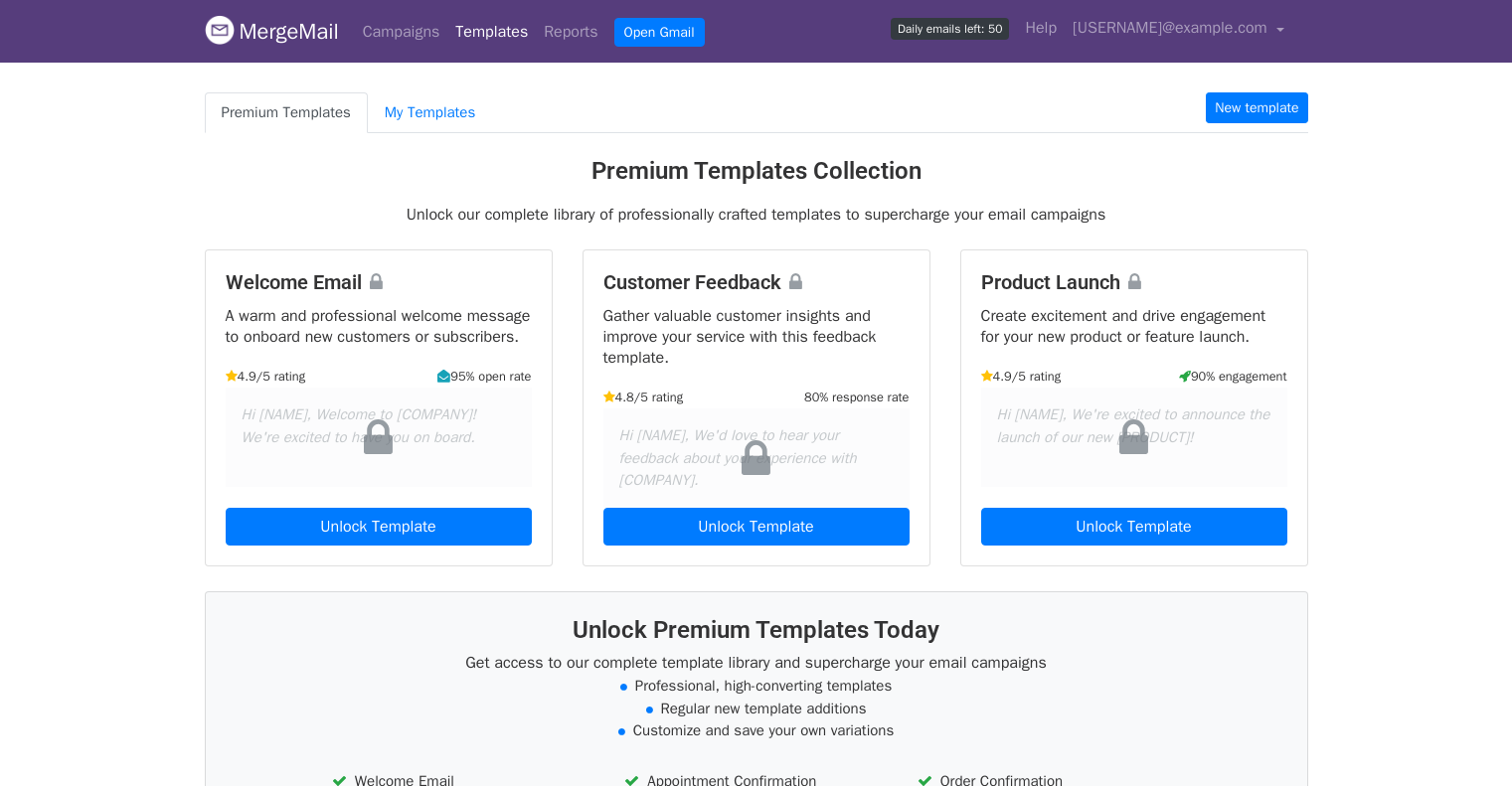 scroll, scrollTop: 0, scrollLeft: 0, axis: both 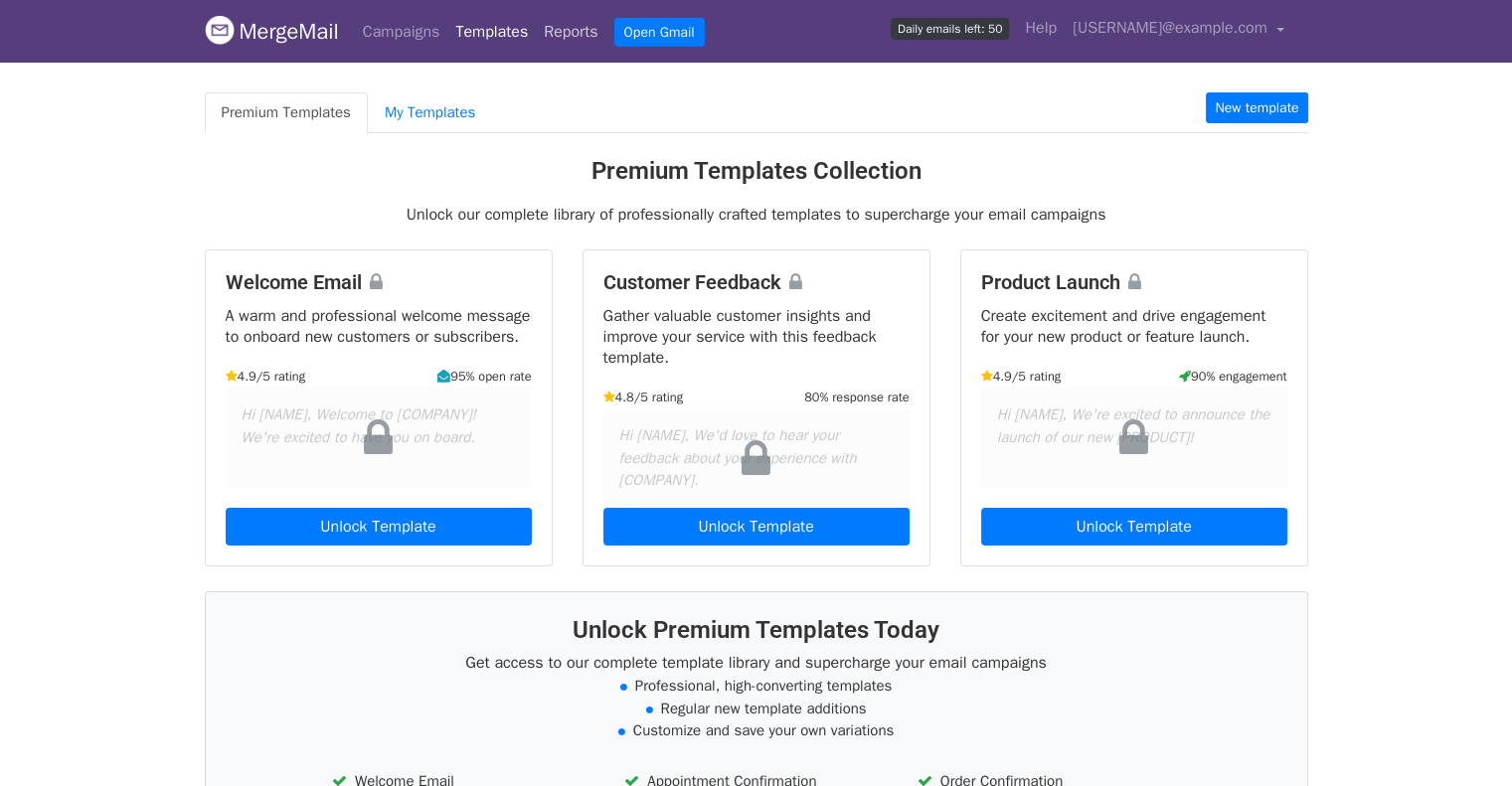 click on "Reports" at bounding box center [571, 32] 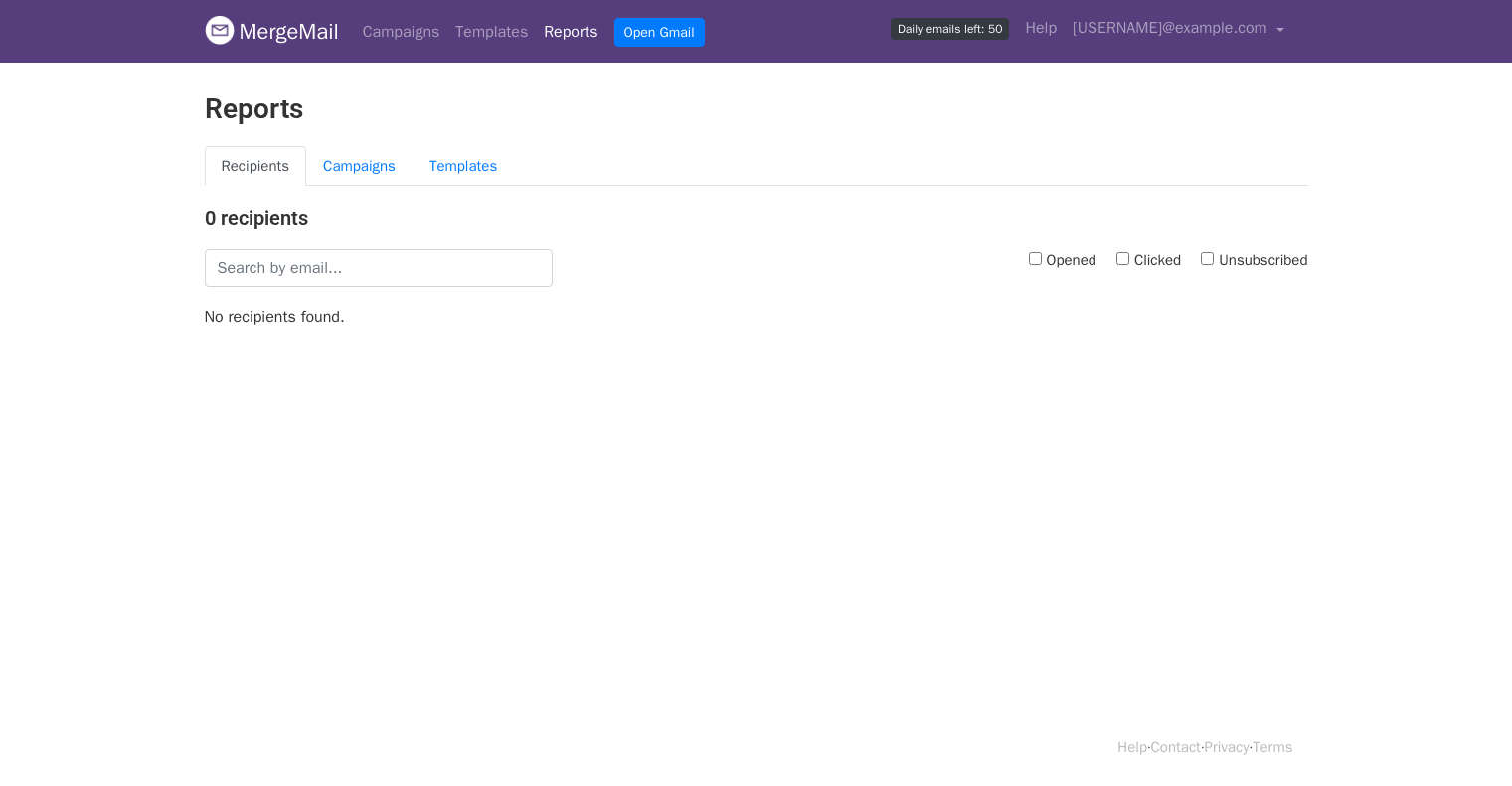 scroll, scrollTop: 0, scrollLeft: 0, axis: both 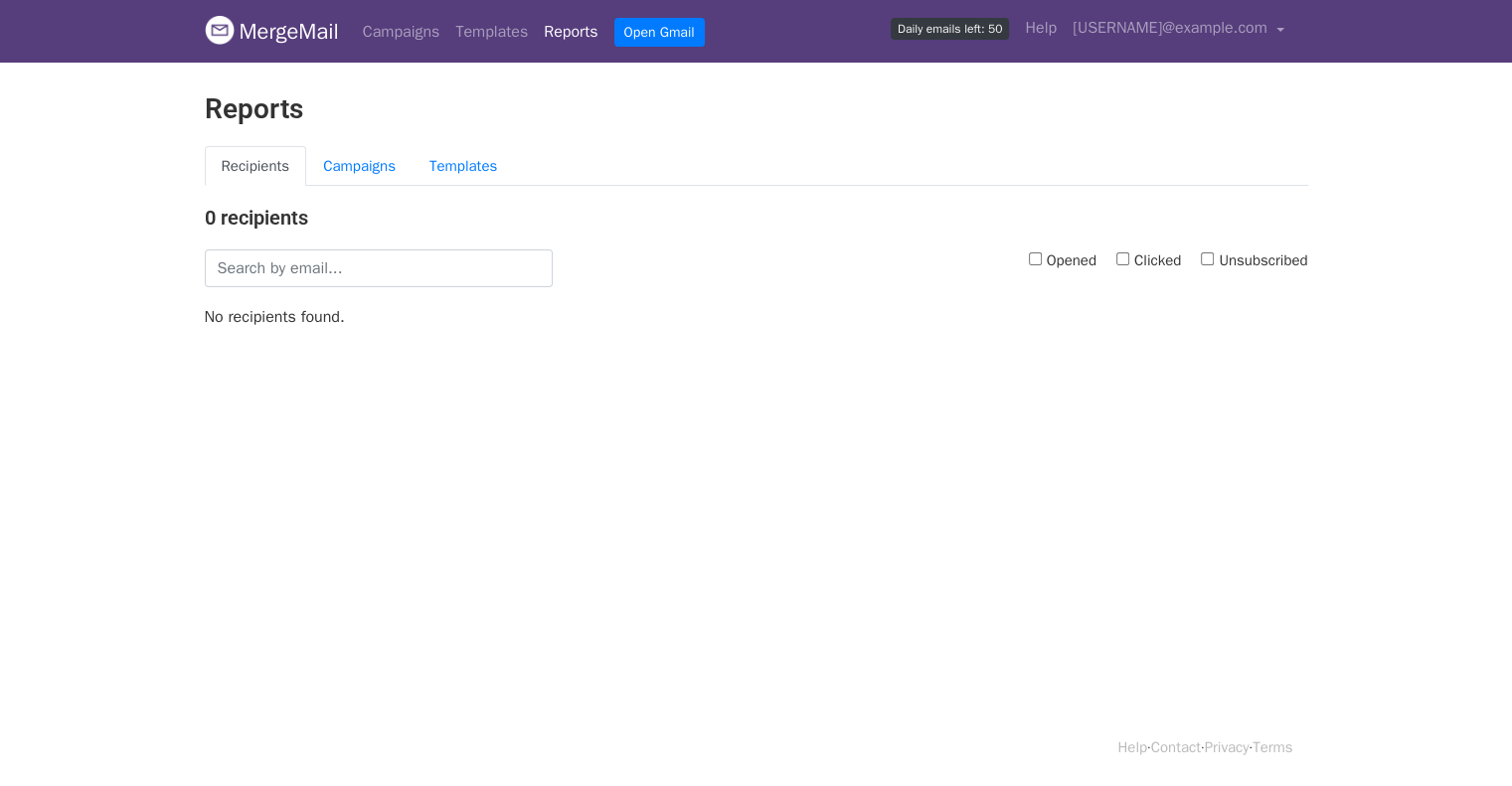 click on "Daily emails left: 50" at bounding box center (949, 29) 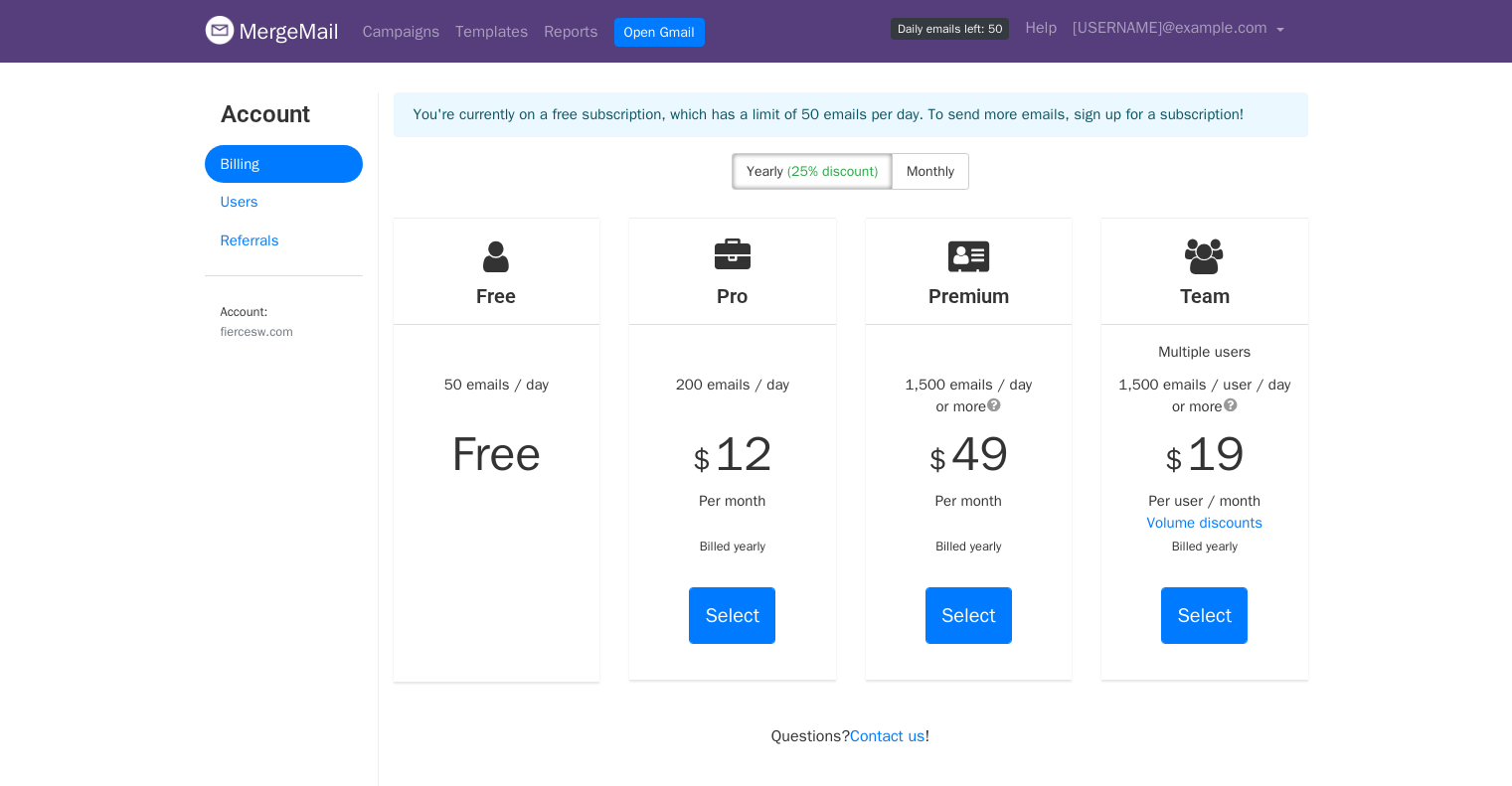scroll, scrollTop: 0, scrollLeft: 0, axis: both 